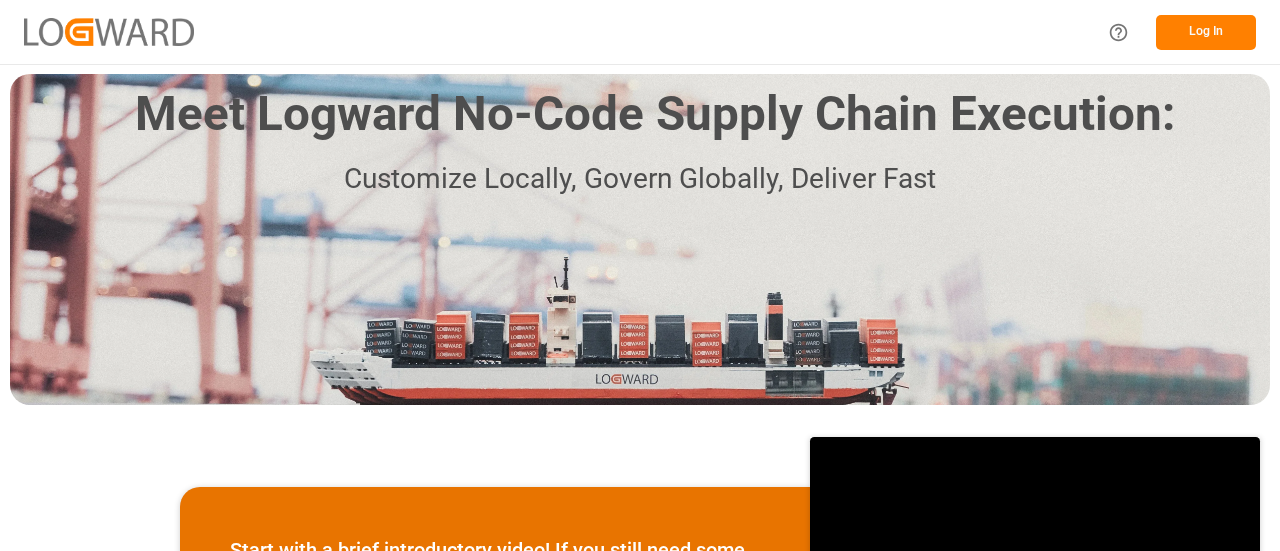 scroll, scrollTop: 0, scrollLeft: 0, axis: both 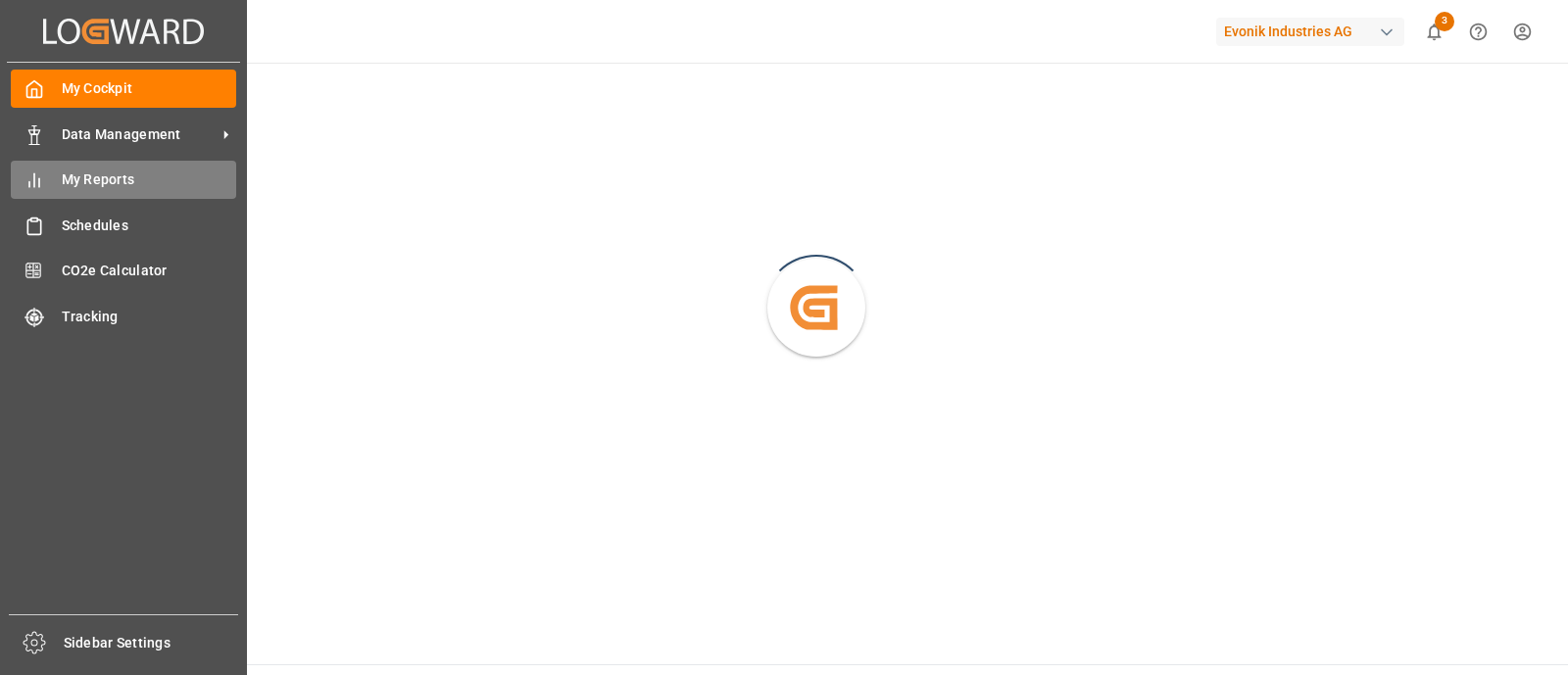click on "My Reports" at bounding box center [149, 179] 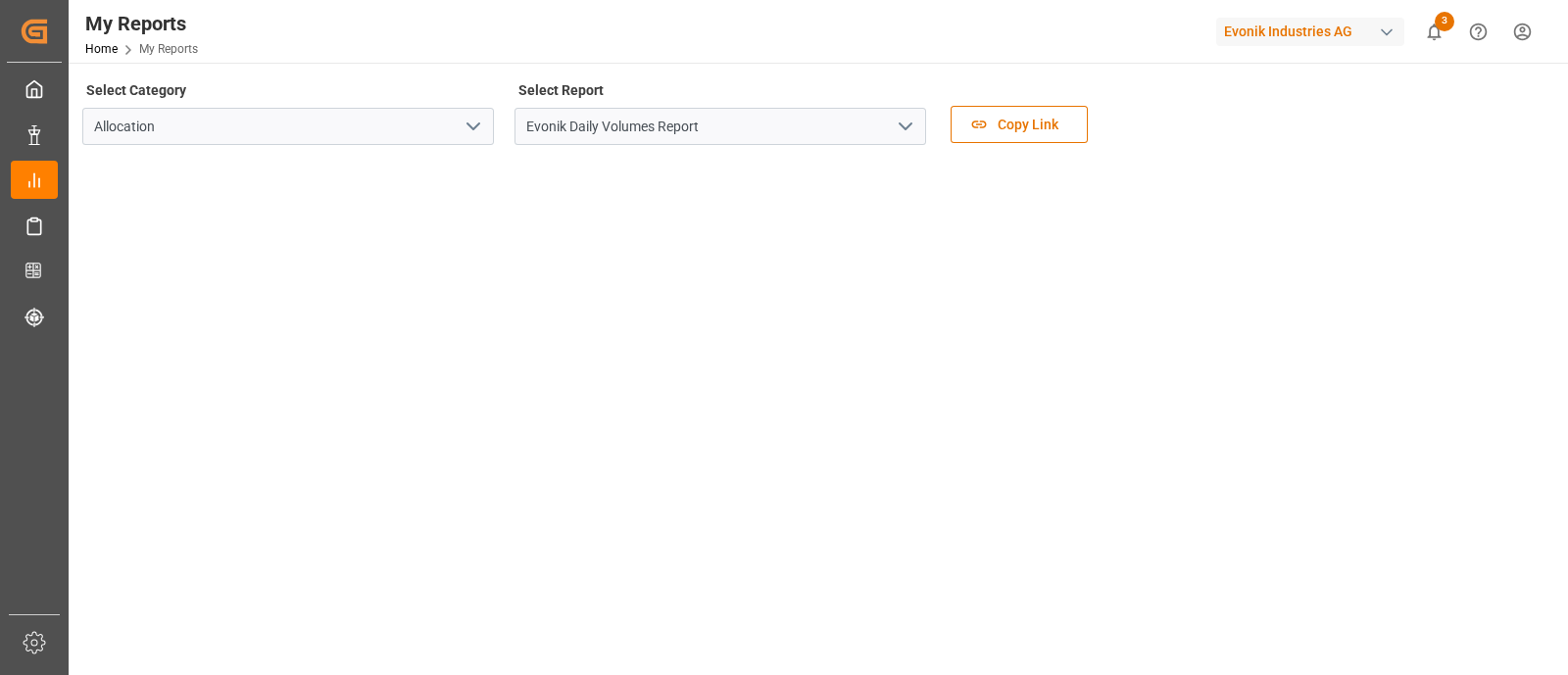 click at bounding box center (906, 126) 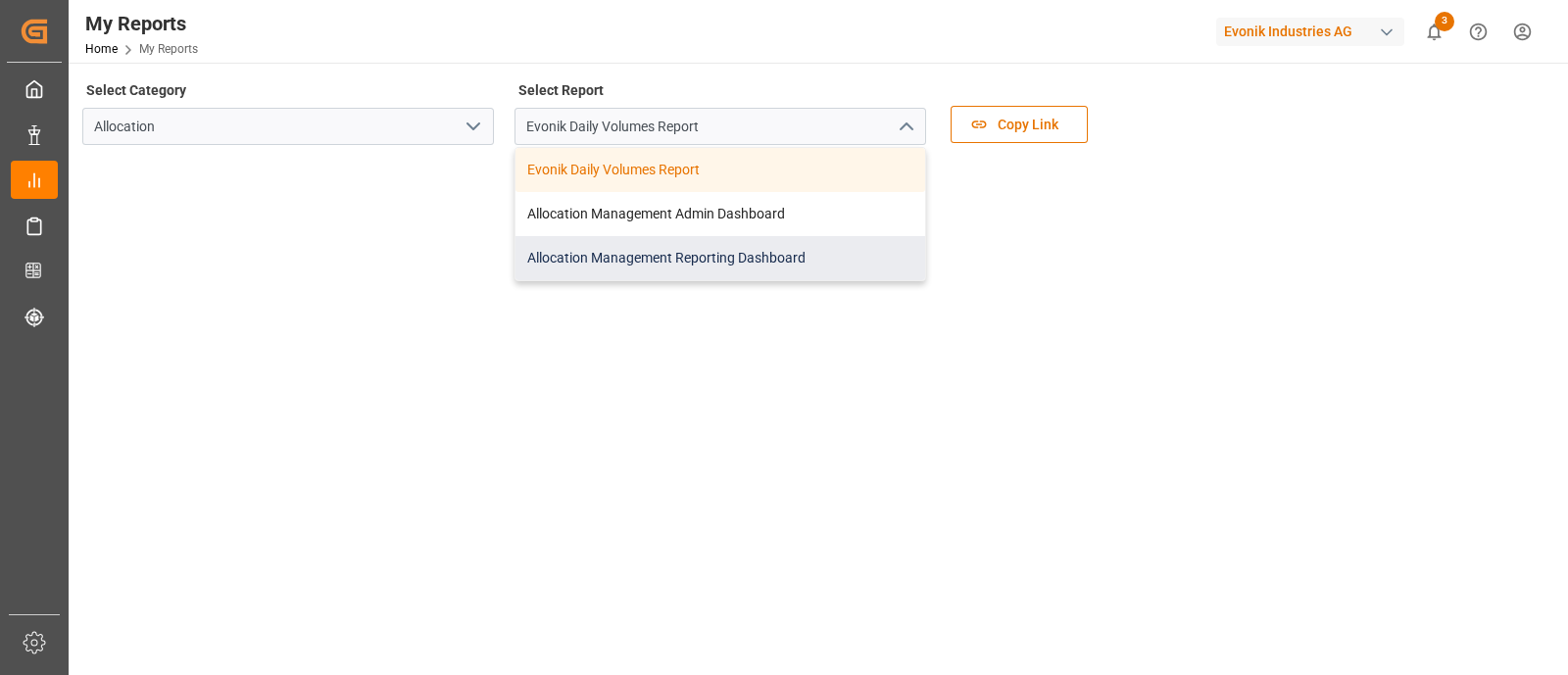 click on "Allocation Management Reporting Dashboard" at bounding box center [720, 258] 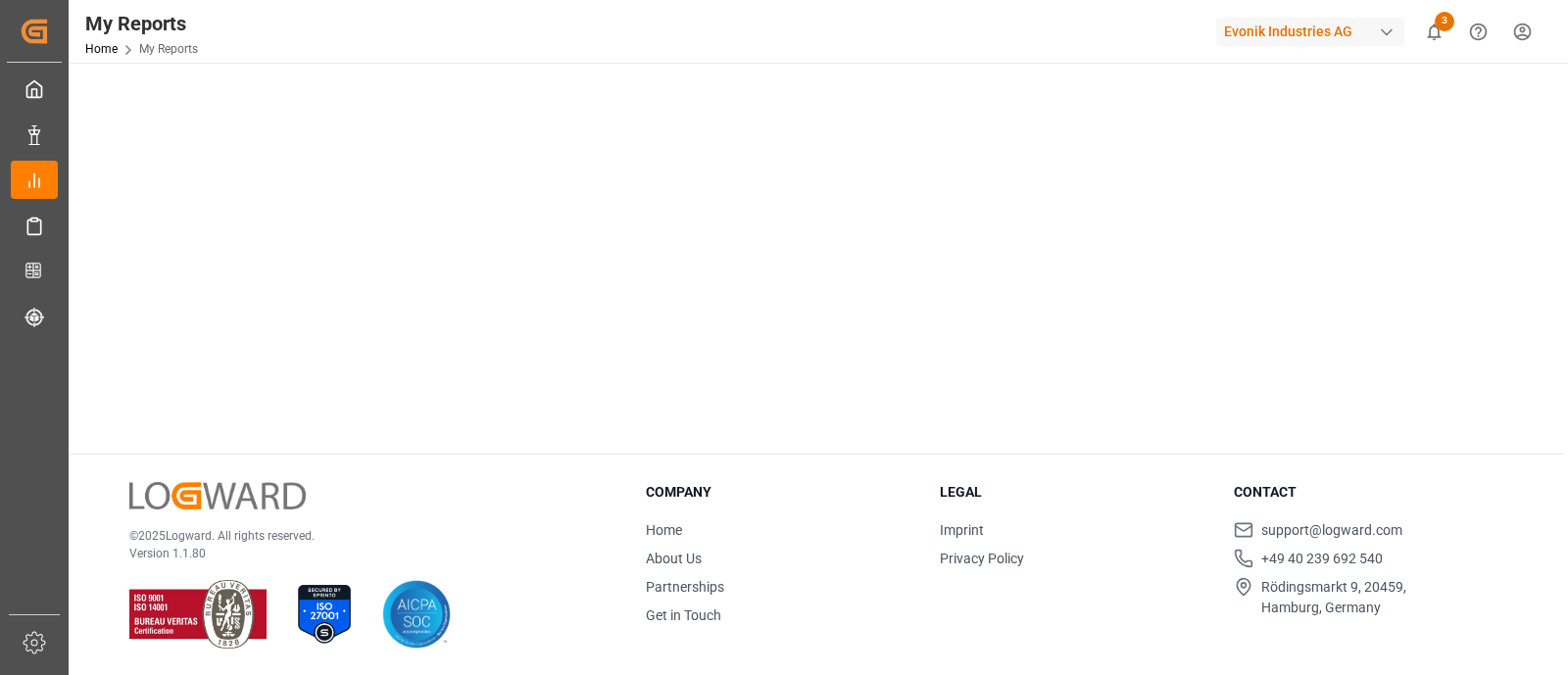 scroll, scrollTop: 48, scrollLeft: 0, axis: vertical 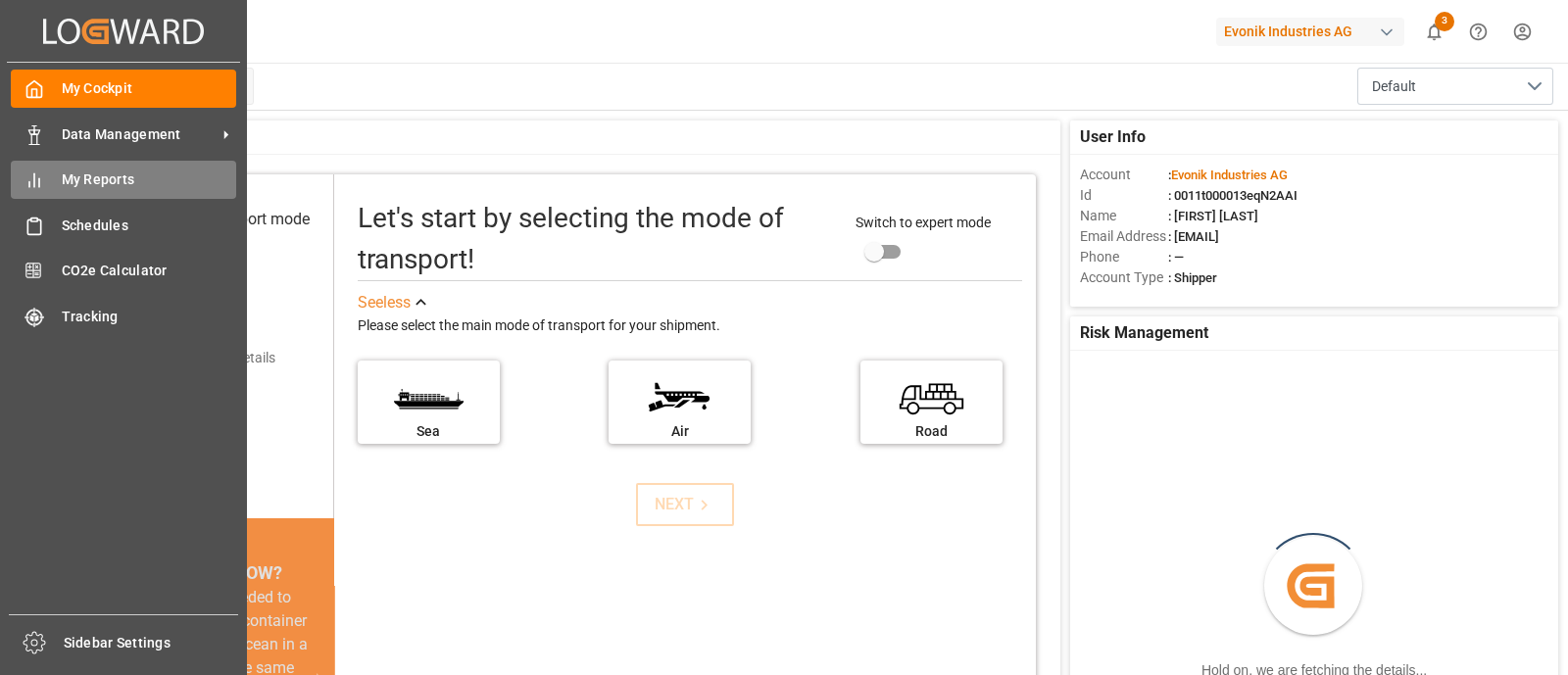 click on "My Reports" at bounding box center (149, 179) 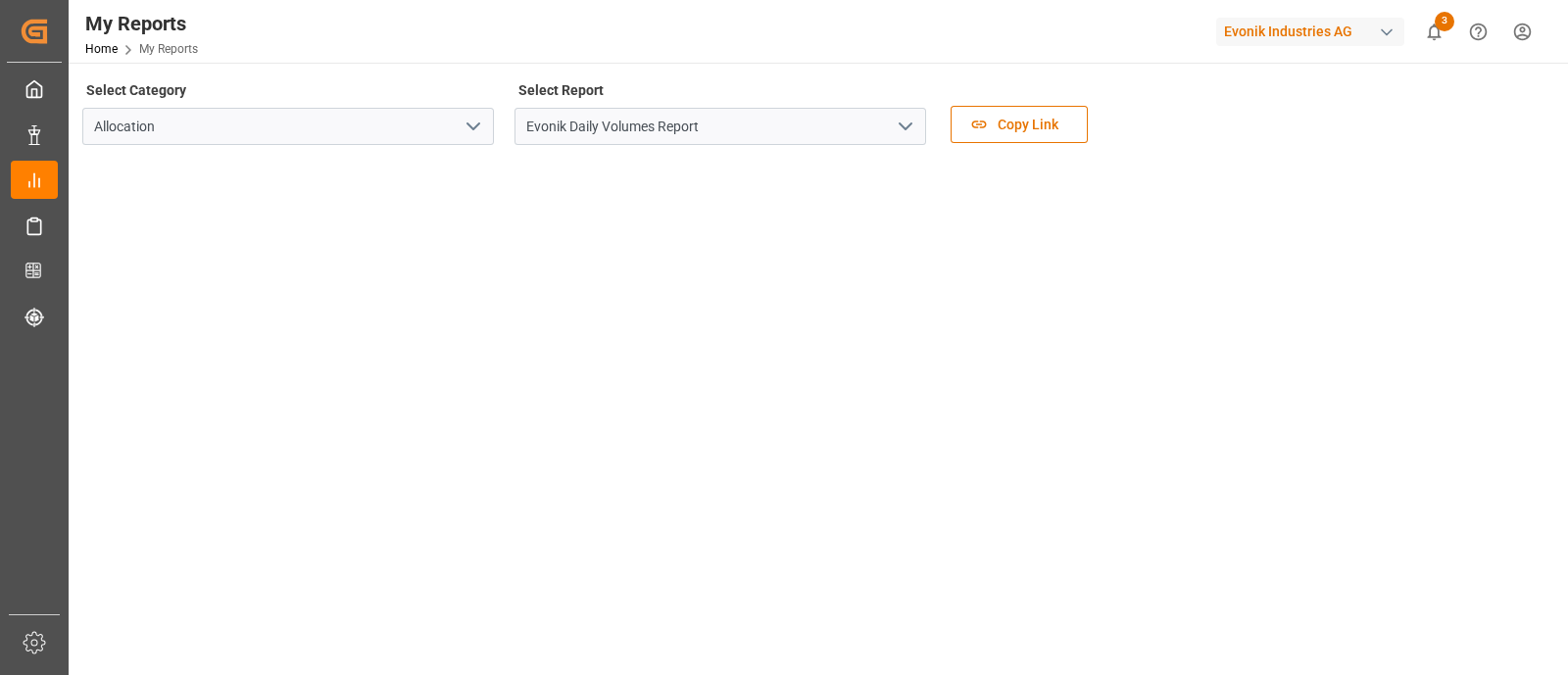 click at bounding box center (906, 126) 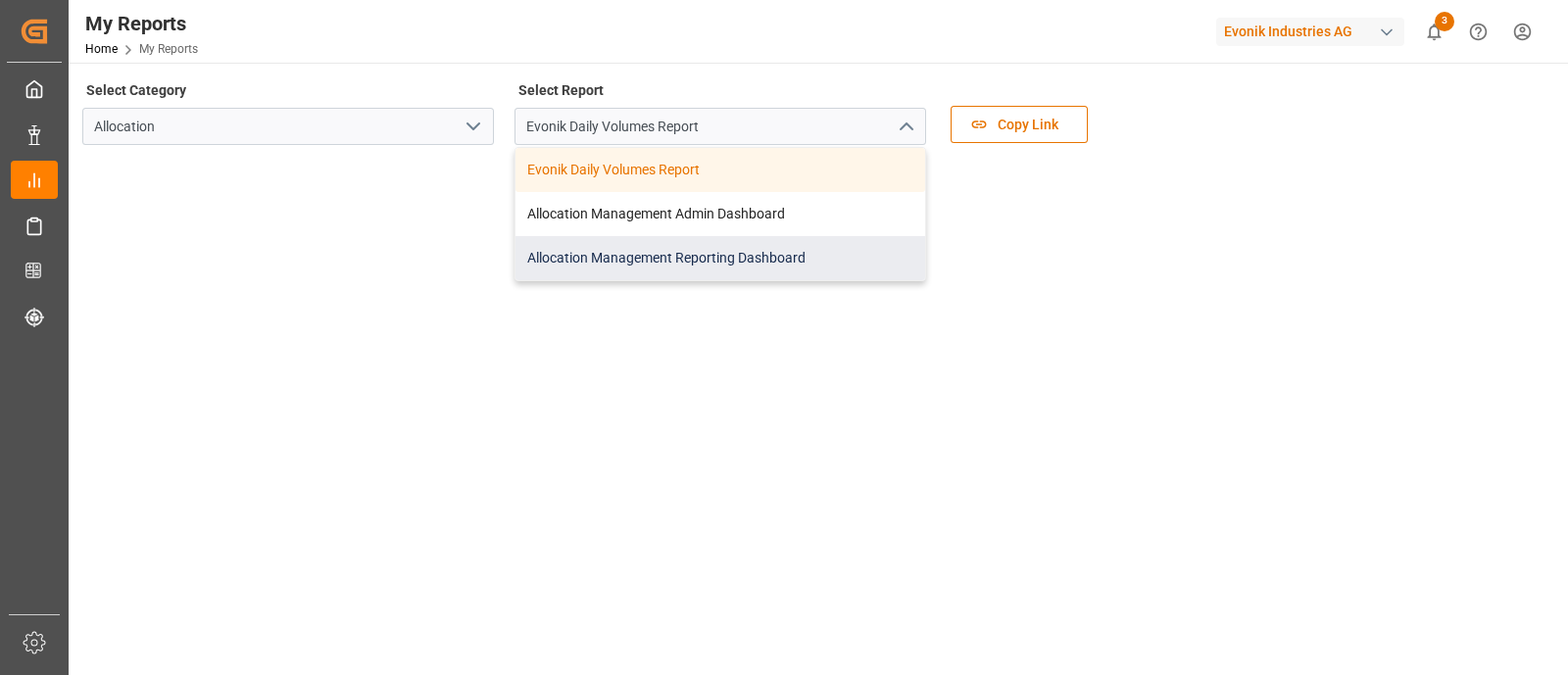 click on "Allocation Management Reporting Dashboard" at bounding box center [720, 258] 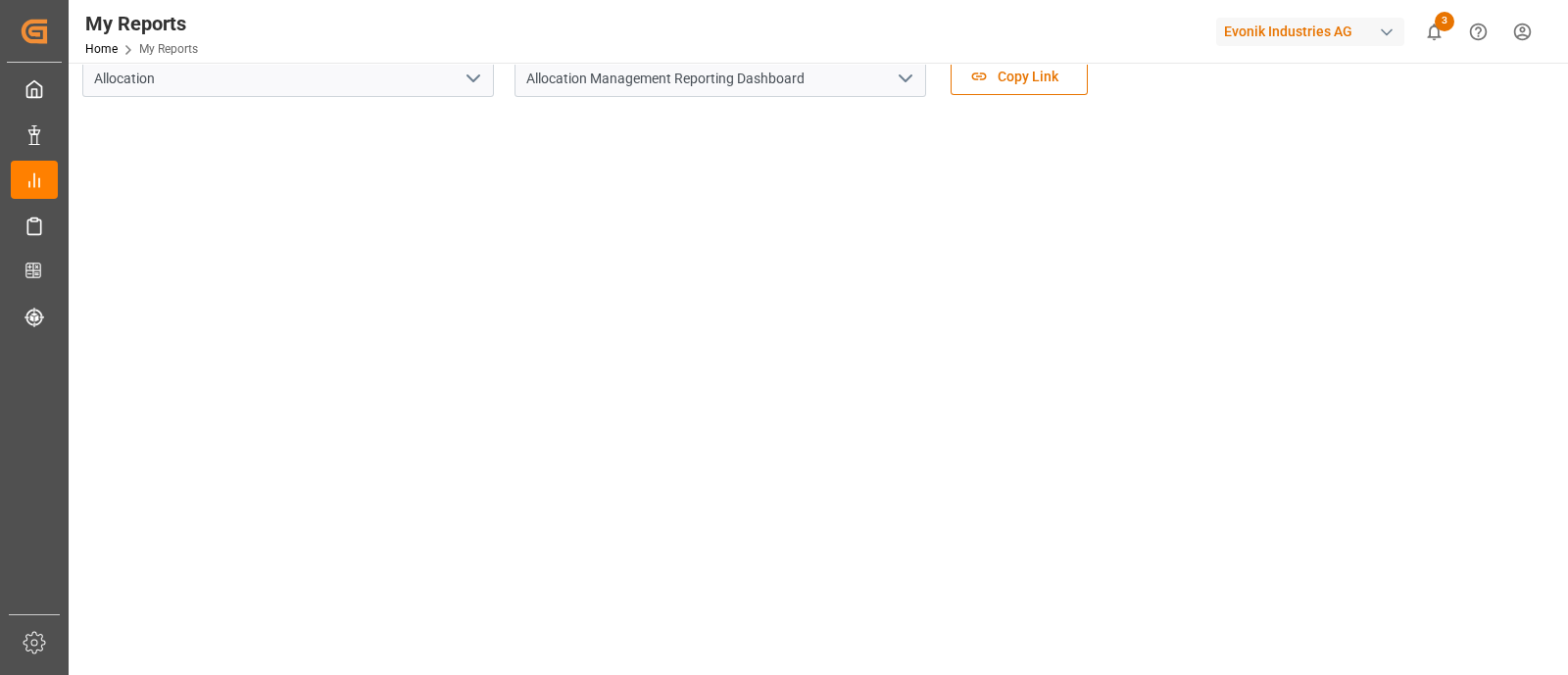 scroll, scrollTop: 0, scrollLeft: 0, axis: both 